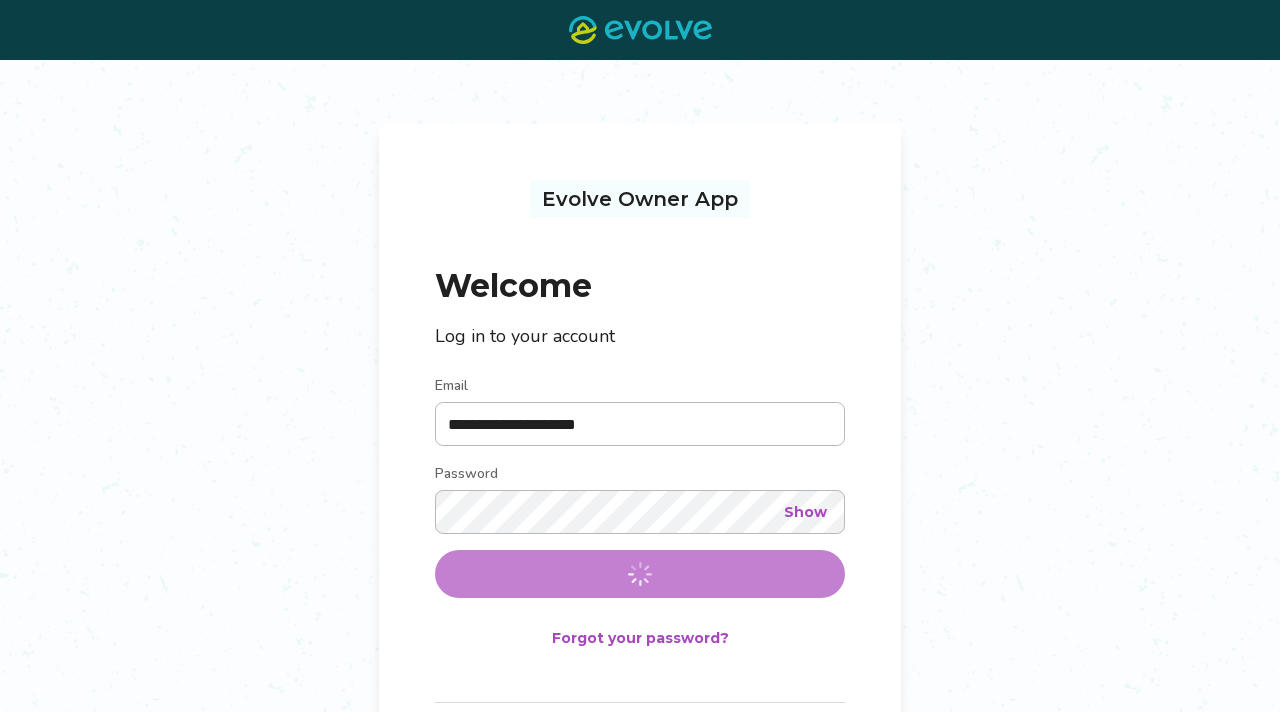 scroll, scrollTop: 0, scrollLeft: 0, axis: both 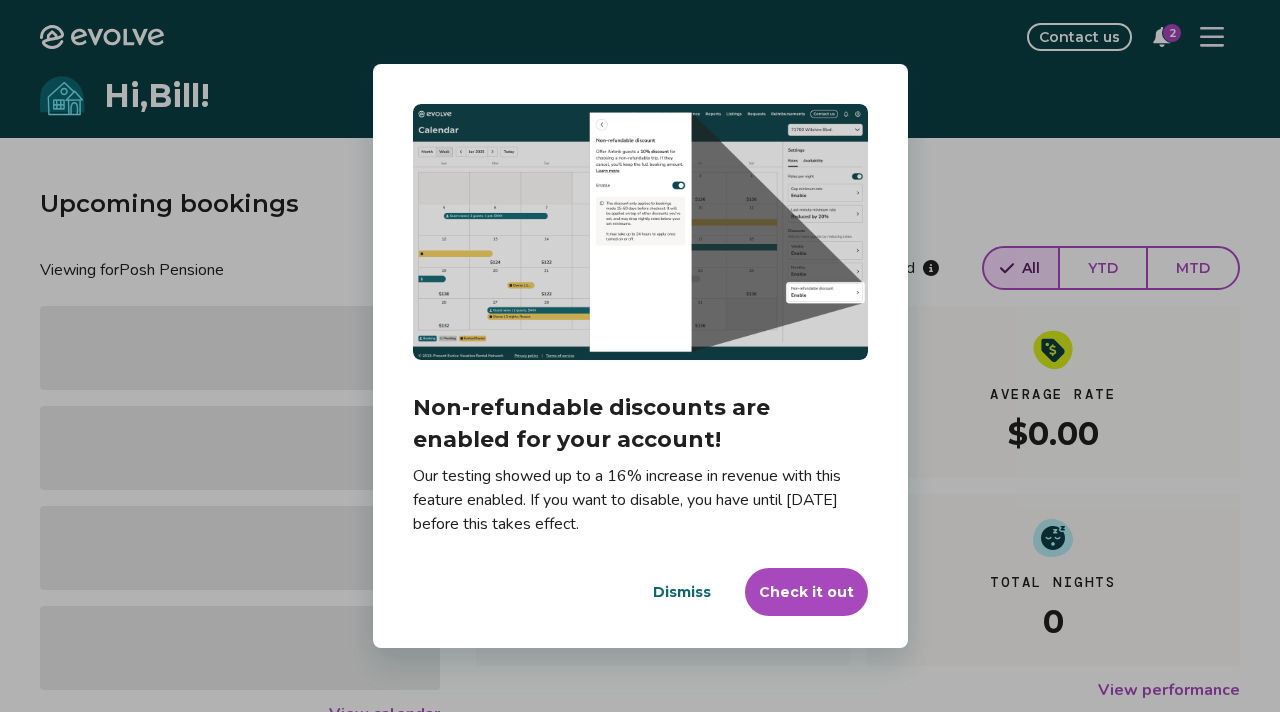 click on "Dismiss" at bounding box center (682, 592) 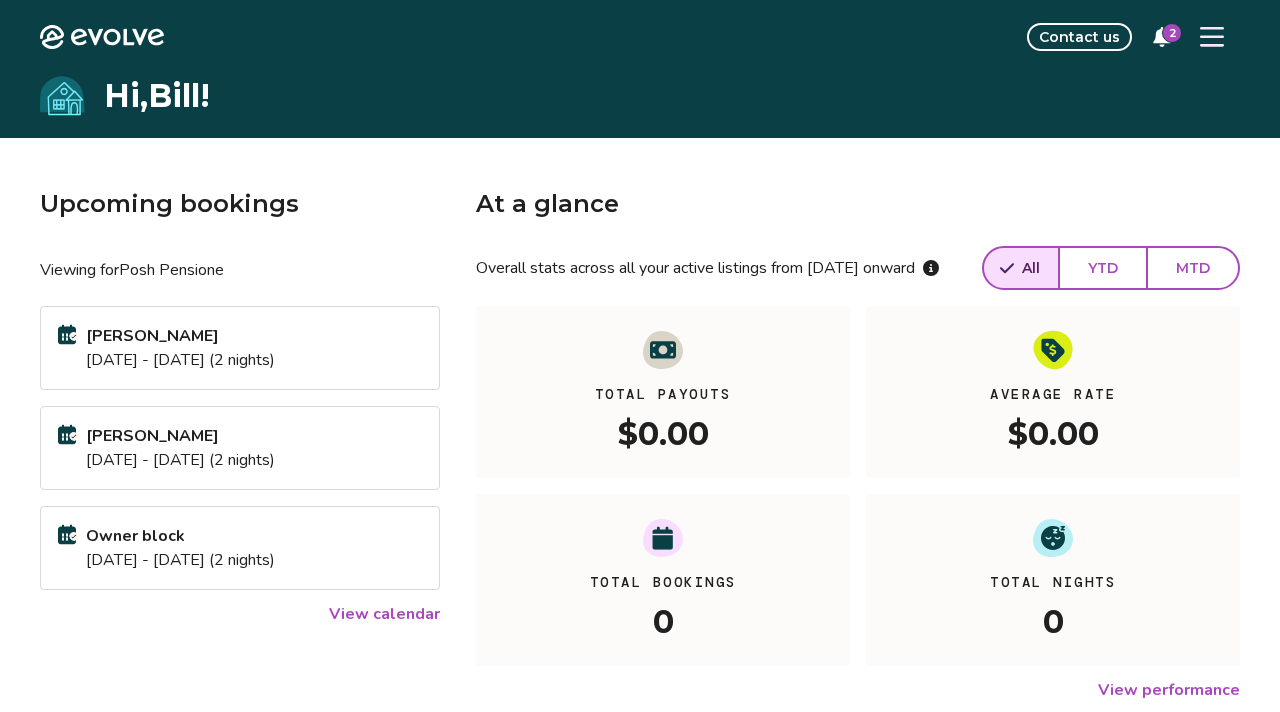 click on "Jul 11 - 13, 2025 (2 nights)" at bounding box center [180, 360] 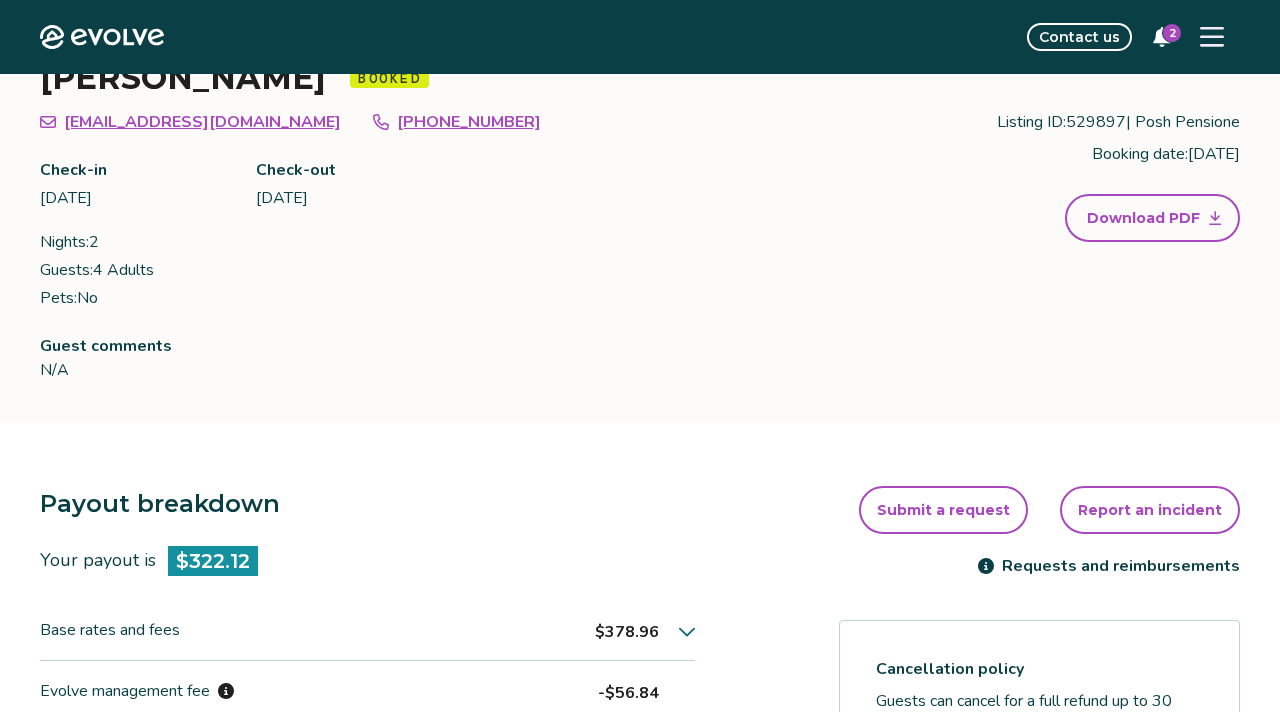 scroll, scrollTop: 0, scrollLeft: 0, axis: both 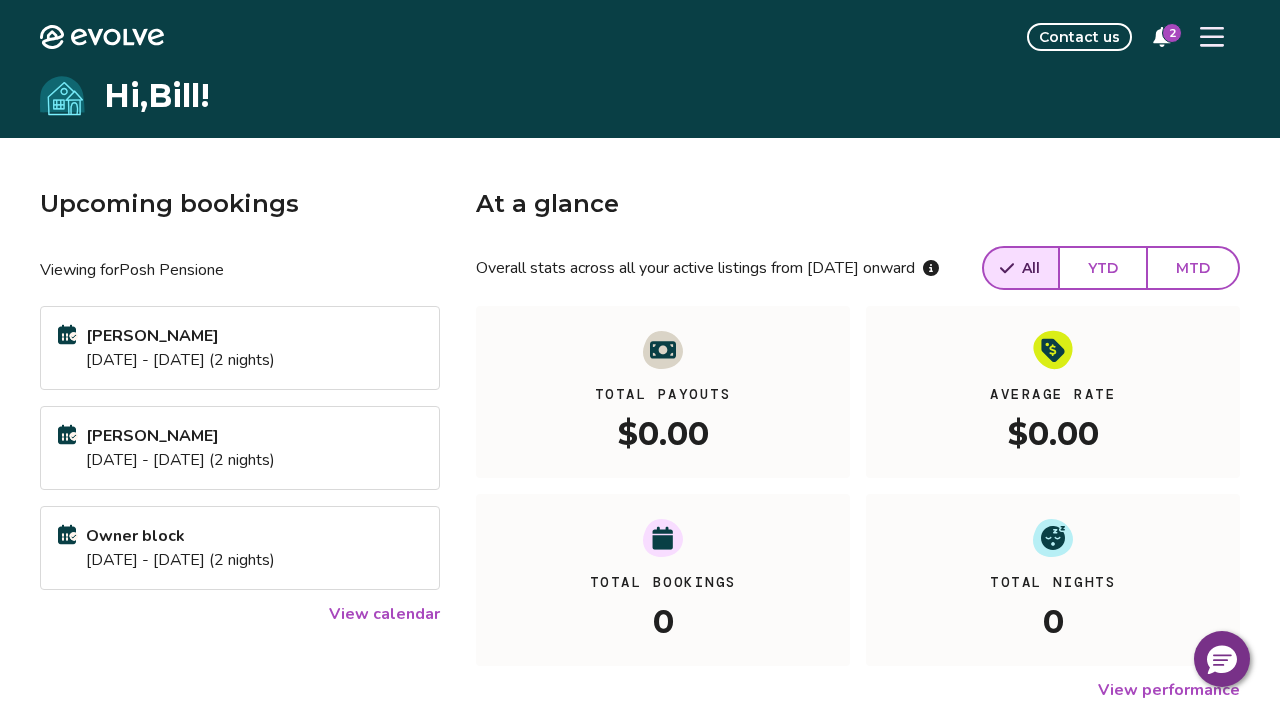 click at bounding box center (1212, 37) 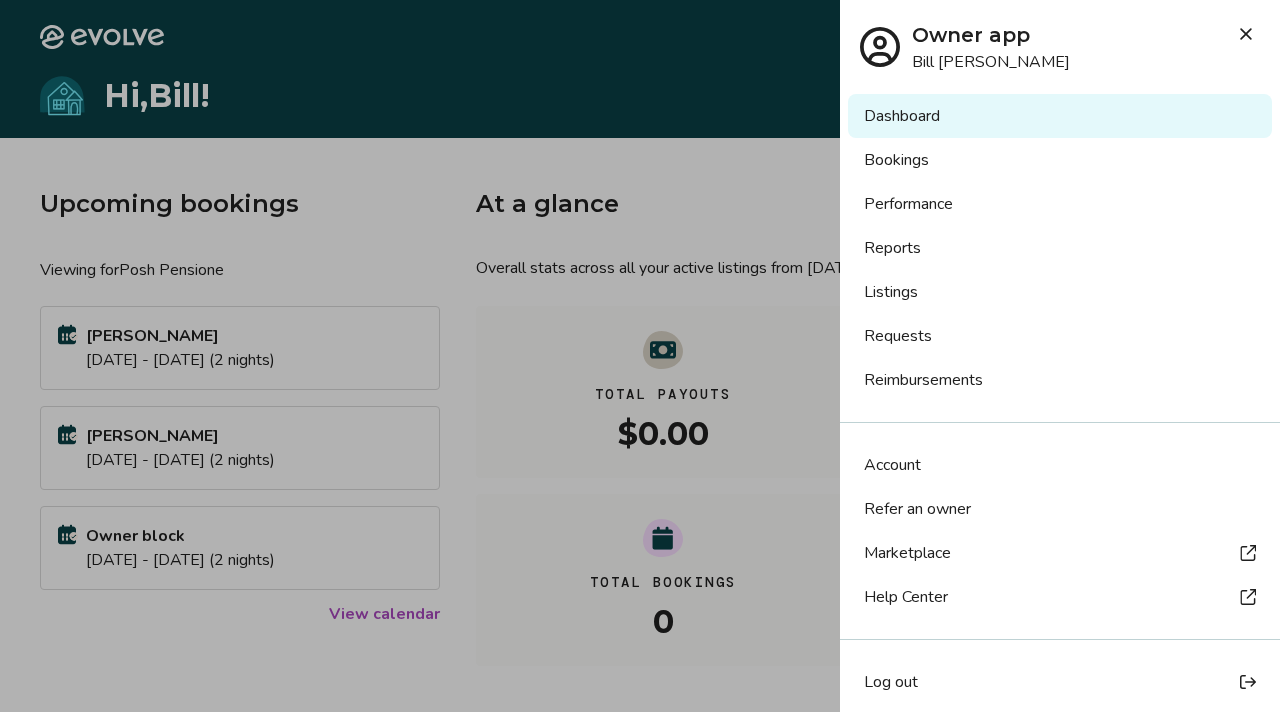 click on "Listings" at bounding box center (1060, 292) 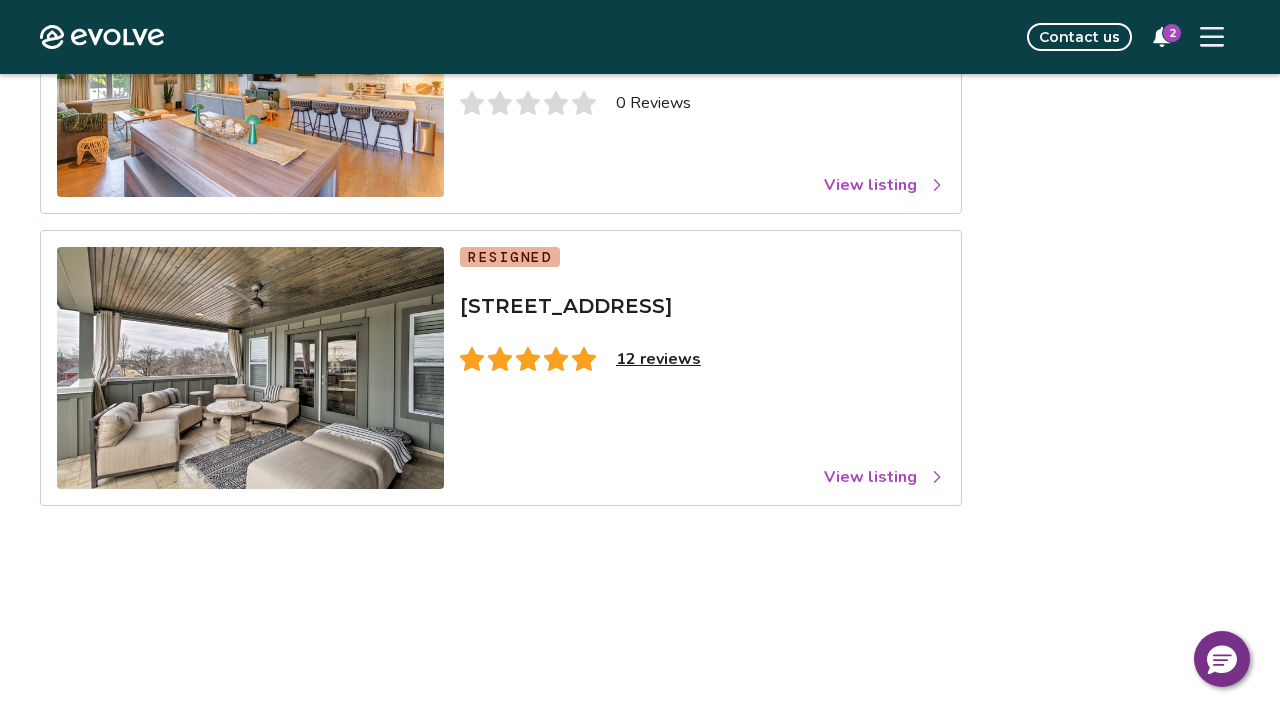 scroll, scrollTop: 162, scrollLeft: 0, axis: vertical 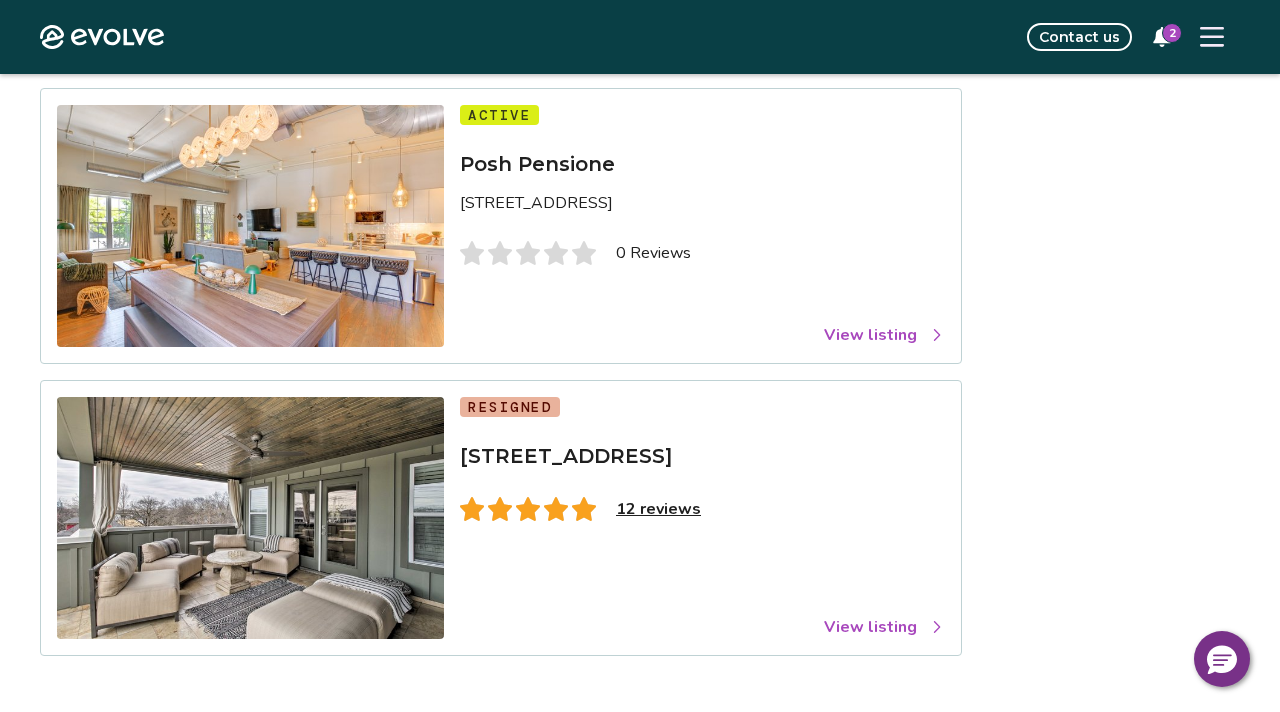 click on "View listing" at bounding box center [884, 335] 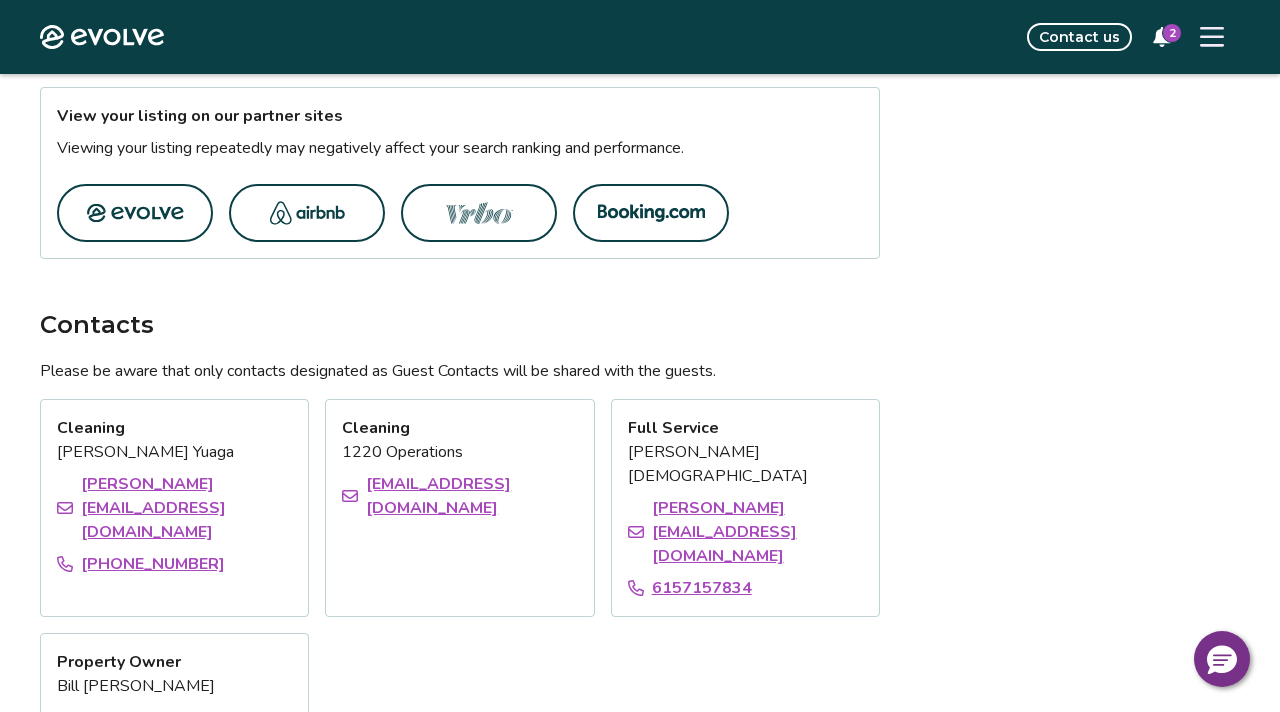 scroll, scrollTop: 1183, scrollLeft: 0, axis: vertical 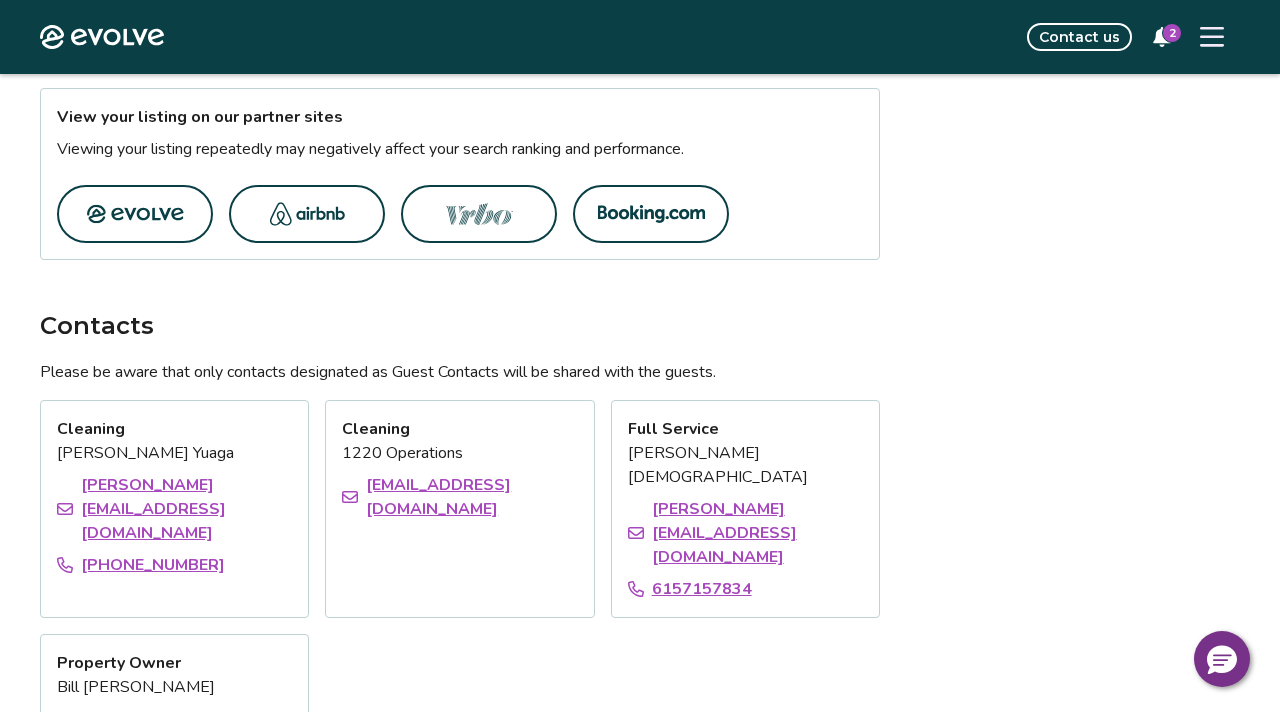 click on "Contact us" at bounding box center (1079, 37) 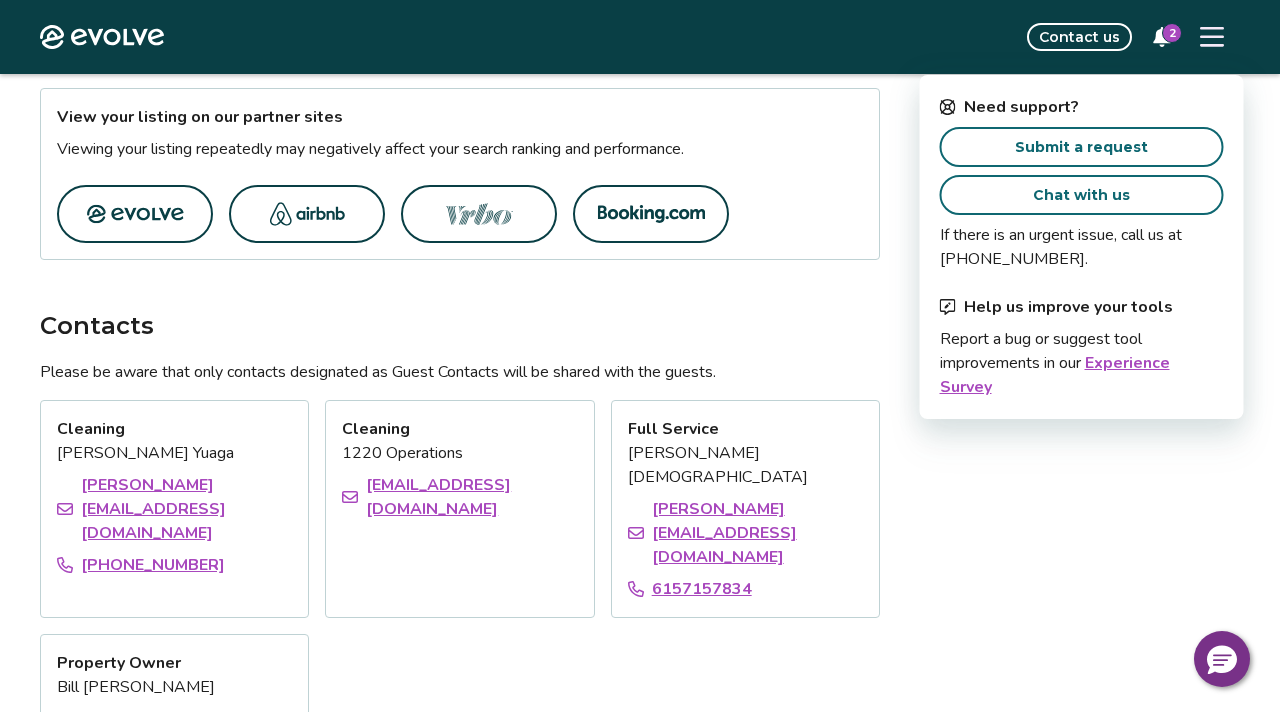 click on "Chat with us" at bounding box center (1081, 195) 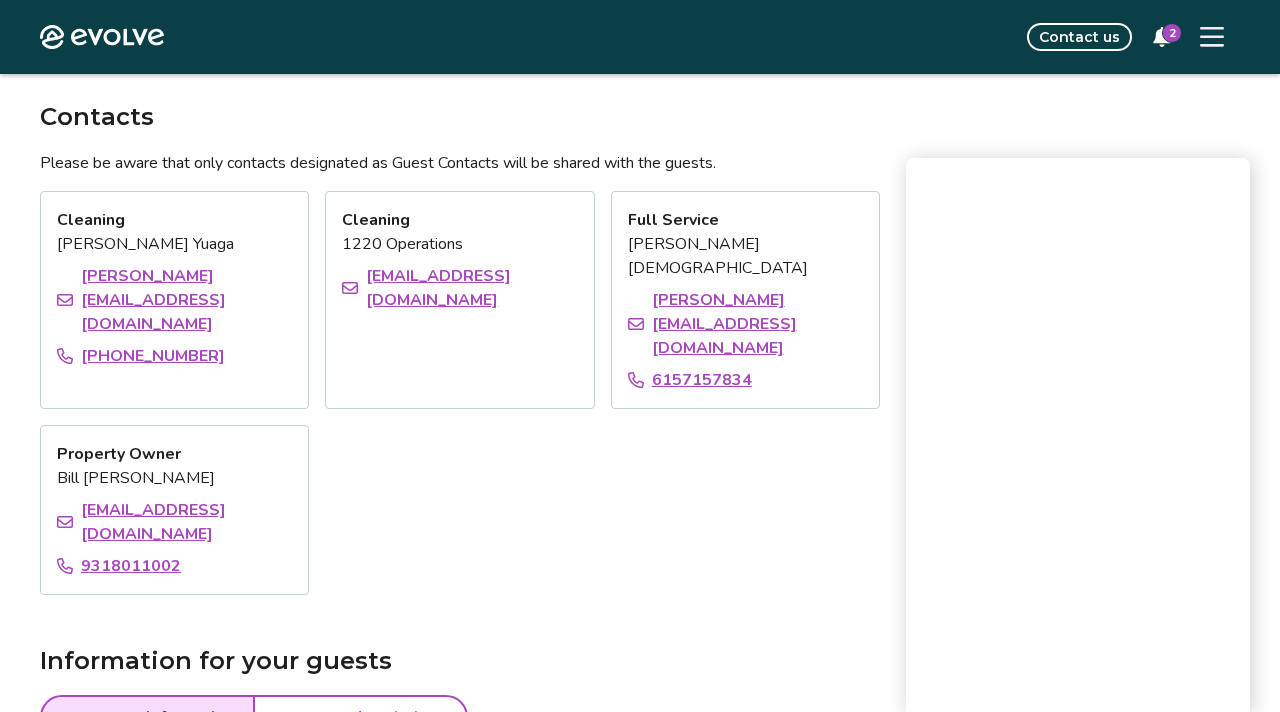 scroll, scrollTop: 1394, scrollLeft: 0, axis: vertical 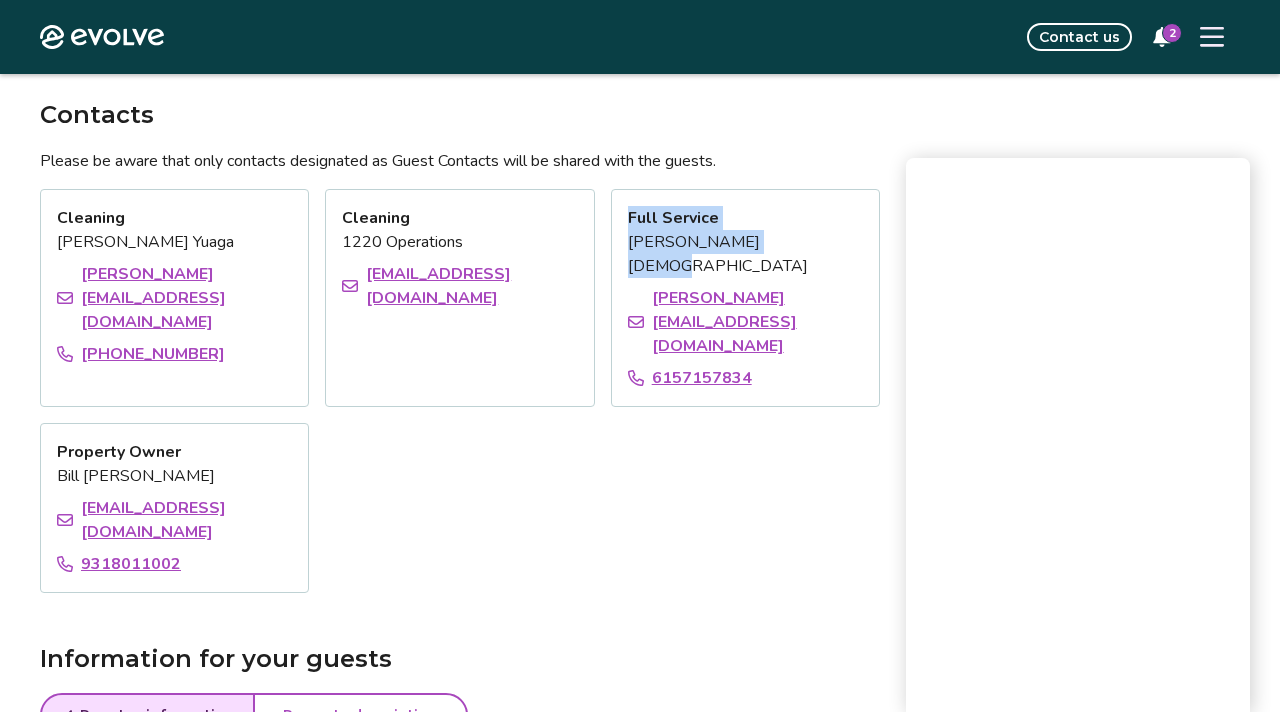 drag, startPoint x: 735, startPoint y: 238, endPoint x: 622, endPoint y: 215, distance: 115.316956 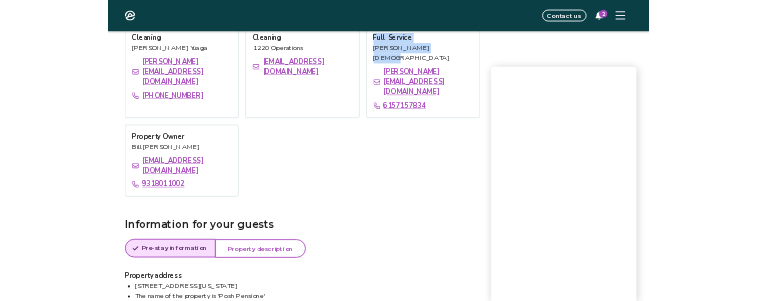 scroll, scrollTop: 1310, scrollLeft: 0, axis: vertical 